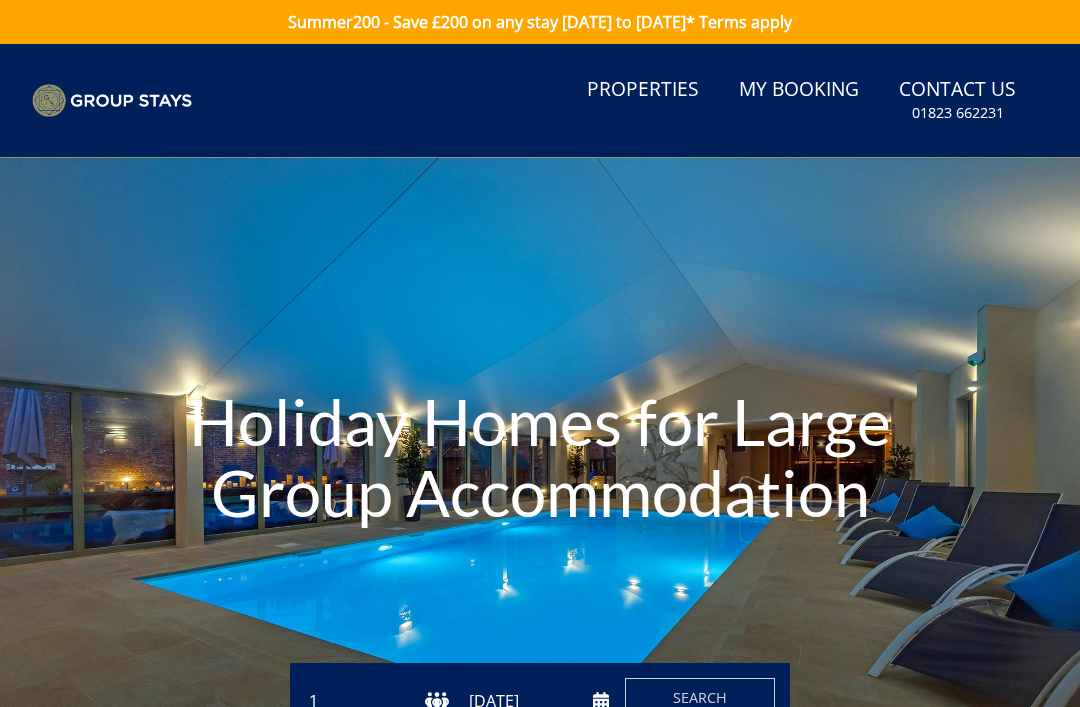 scroll, scrollTop: 0, scrollLeft: 0, axis: both 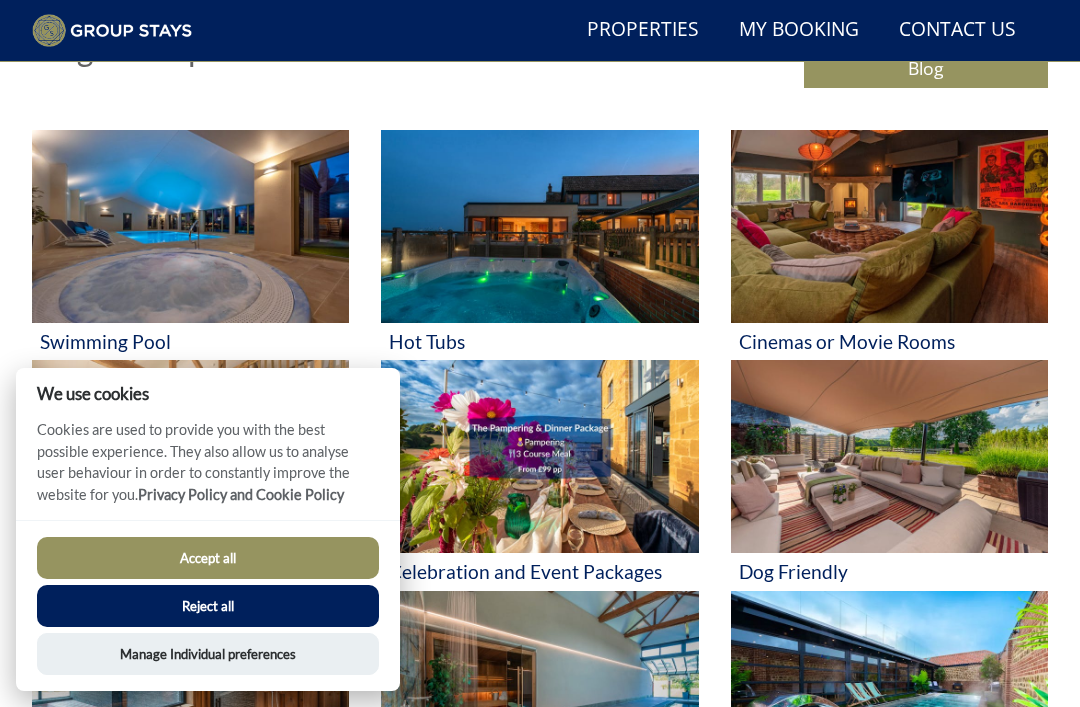 click on "Accept all" at bounding box center [208, 558] 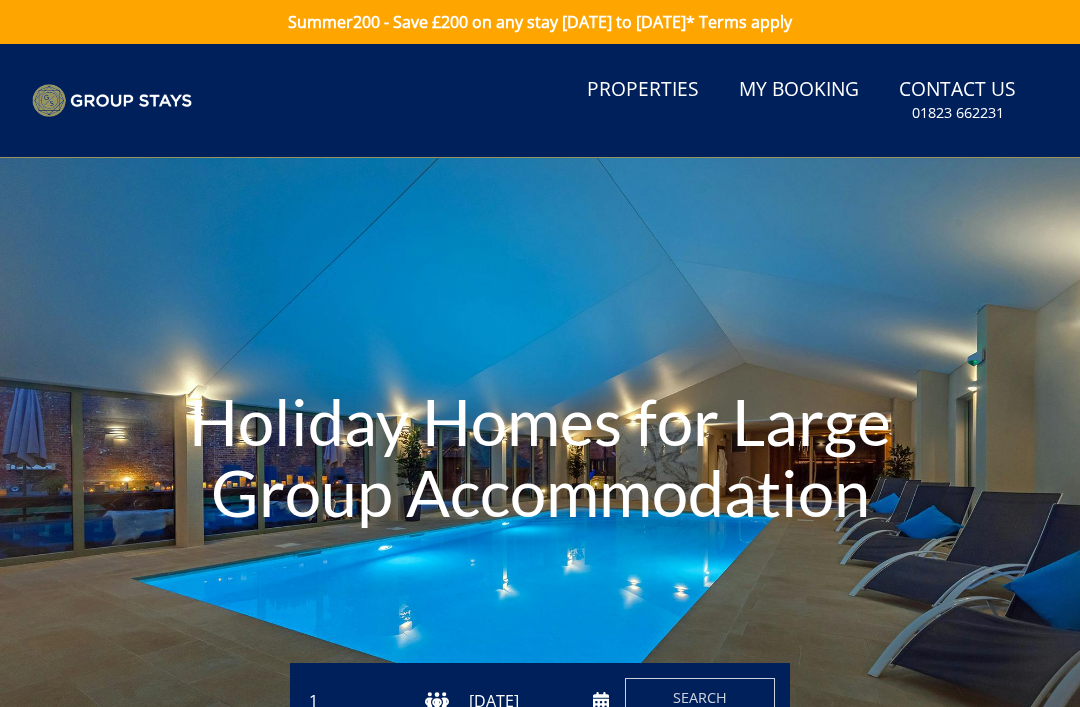 scroll, scrollTop: 0, scrollLeft: 0, axis: both 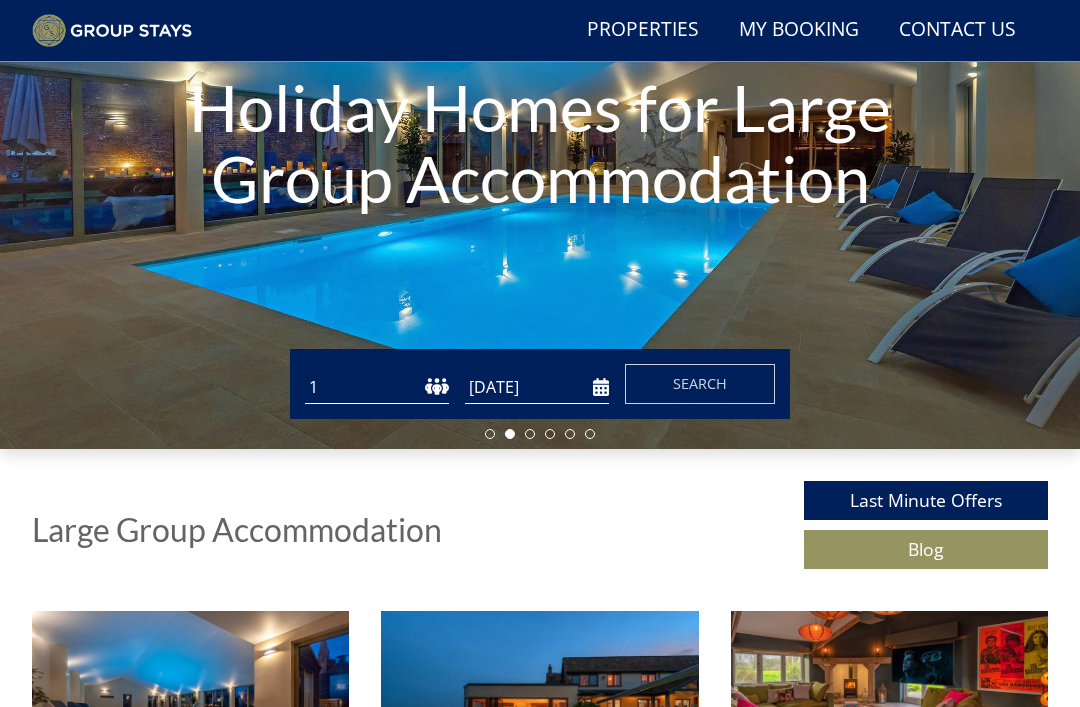 click on "1
2
3
4
5
6
7
8
9
10
11
12
13
14
15
16
17
18
19
20
21
22
23
24
25
26
27
28
29
30
31
32
33
34
35
36
37
38
39
40
41
42
43
44
45
46
47
48
49
50" at bounding box center [377, 387] 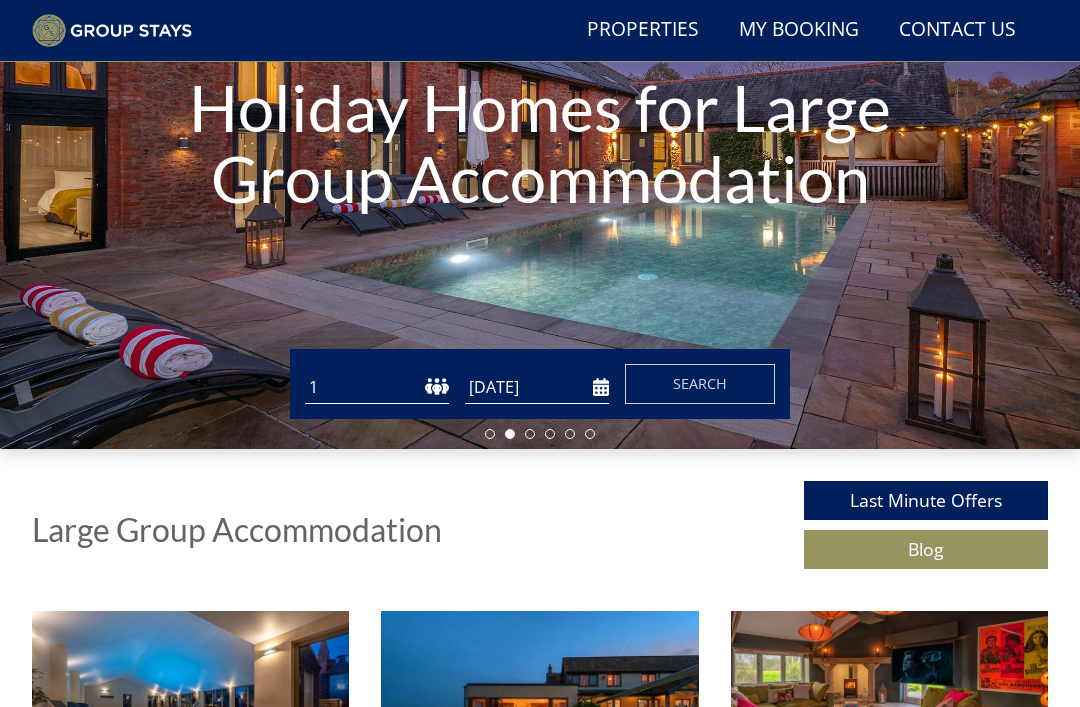 select on "17" 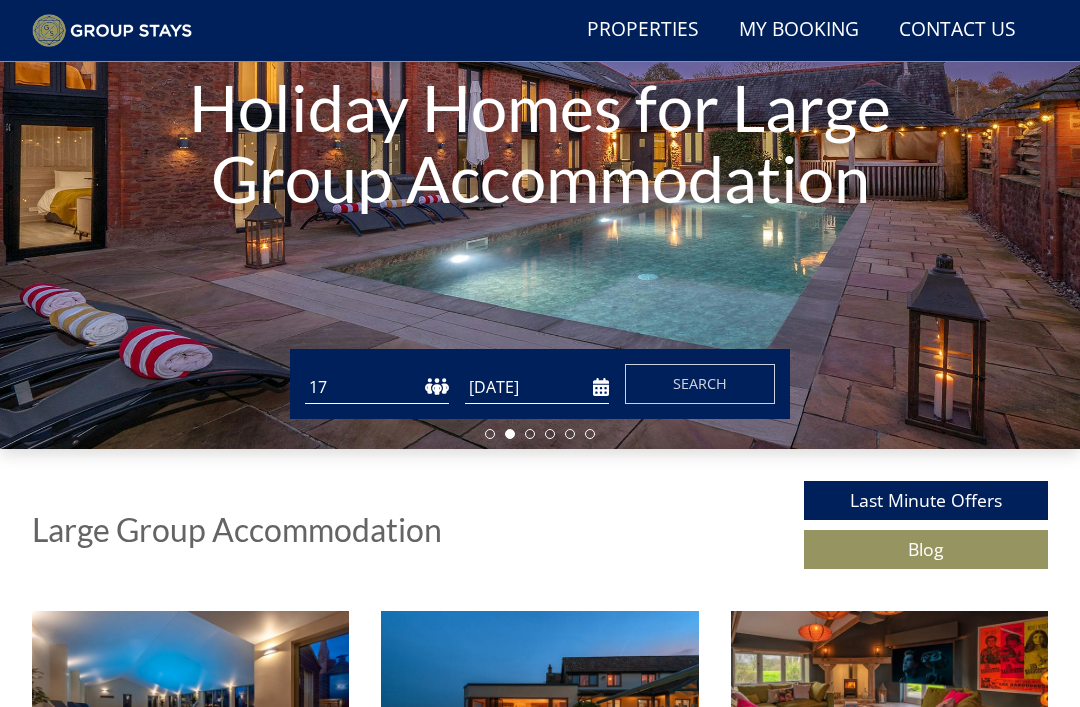 click on "[DATE]" at bounding box center [537, 387] 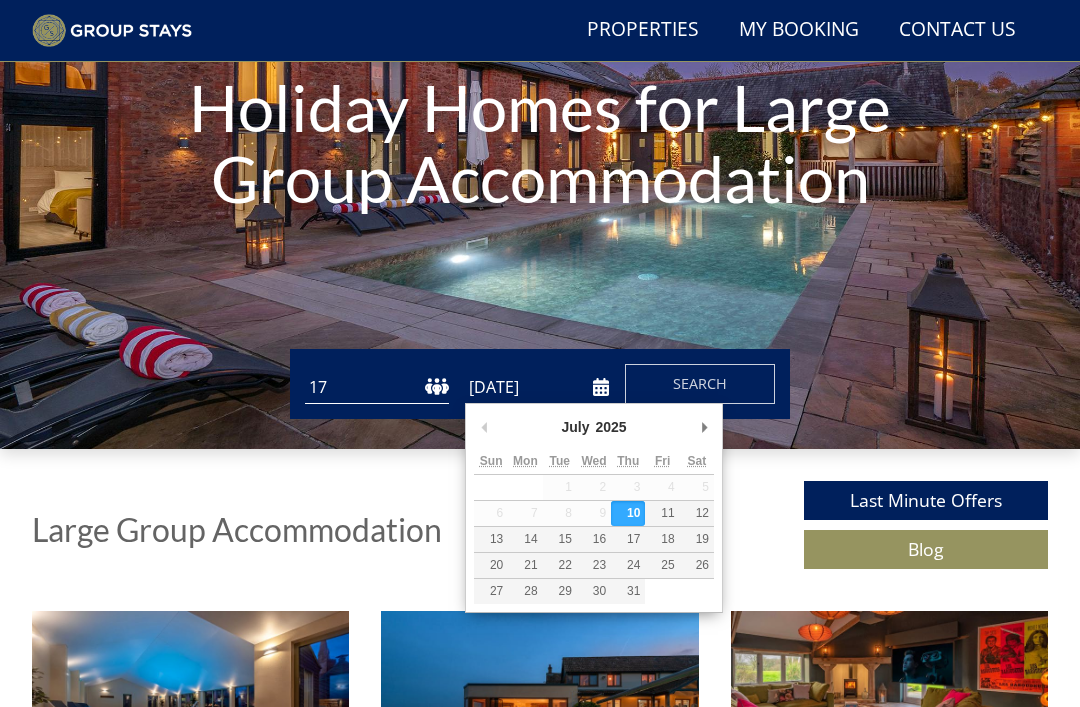 scroll, scrollTop: 261, scrollLeft: 0, axis: vertical 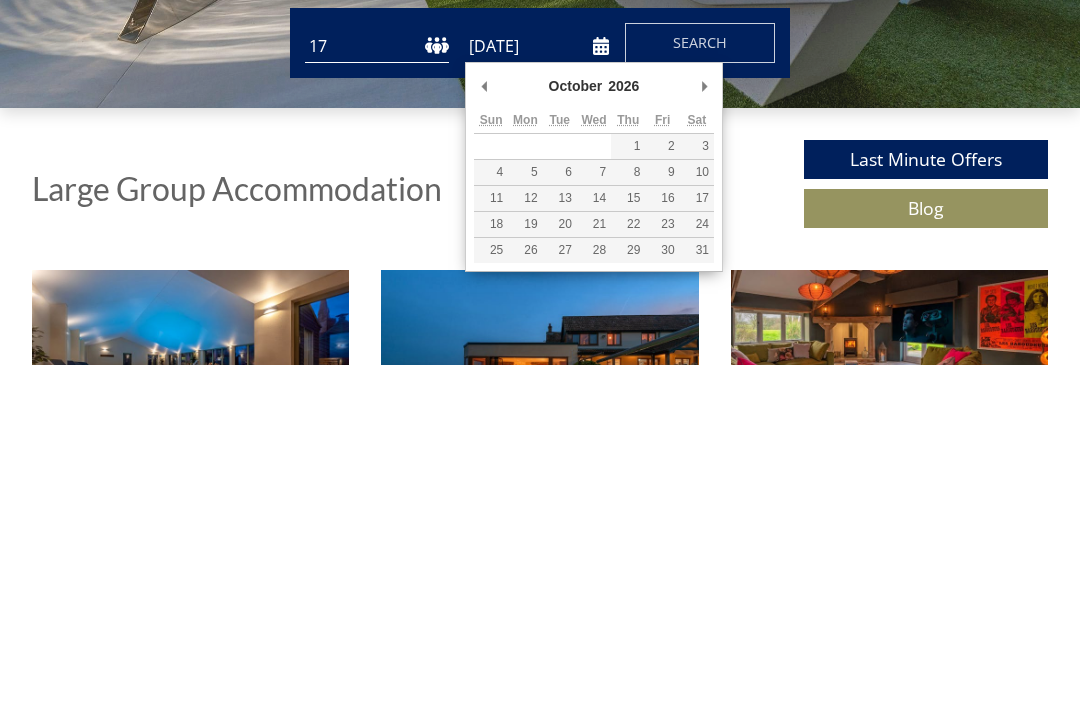type on "[DATE]" 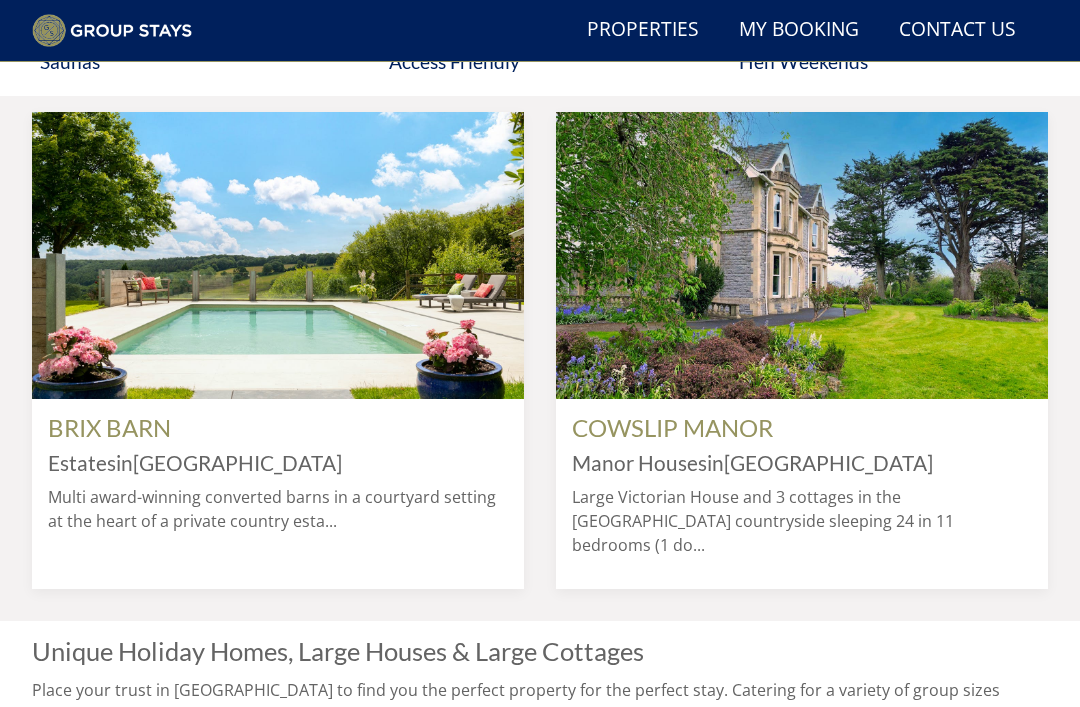 scroll, scrollTop: 1492, scrollLeft: 0, axis: vertical 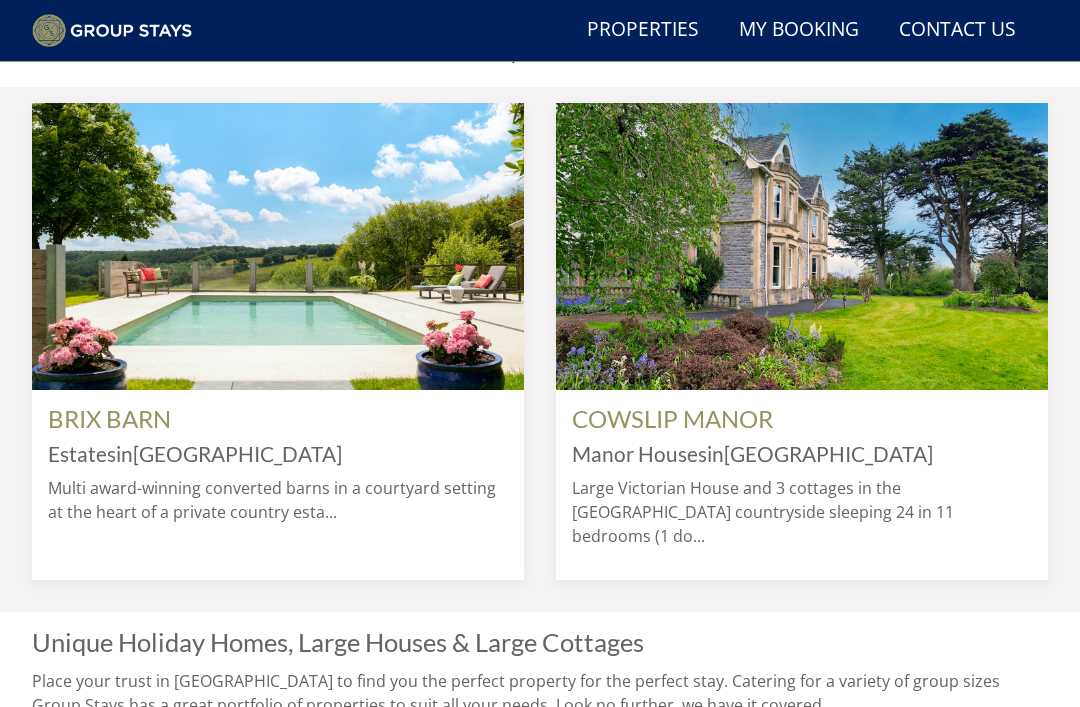 click on "Unique Holiday Homes, Large Houses & Large Cottages" at bounding box center (540, 643) 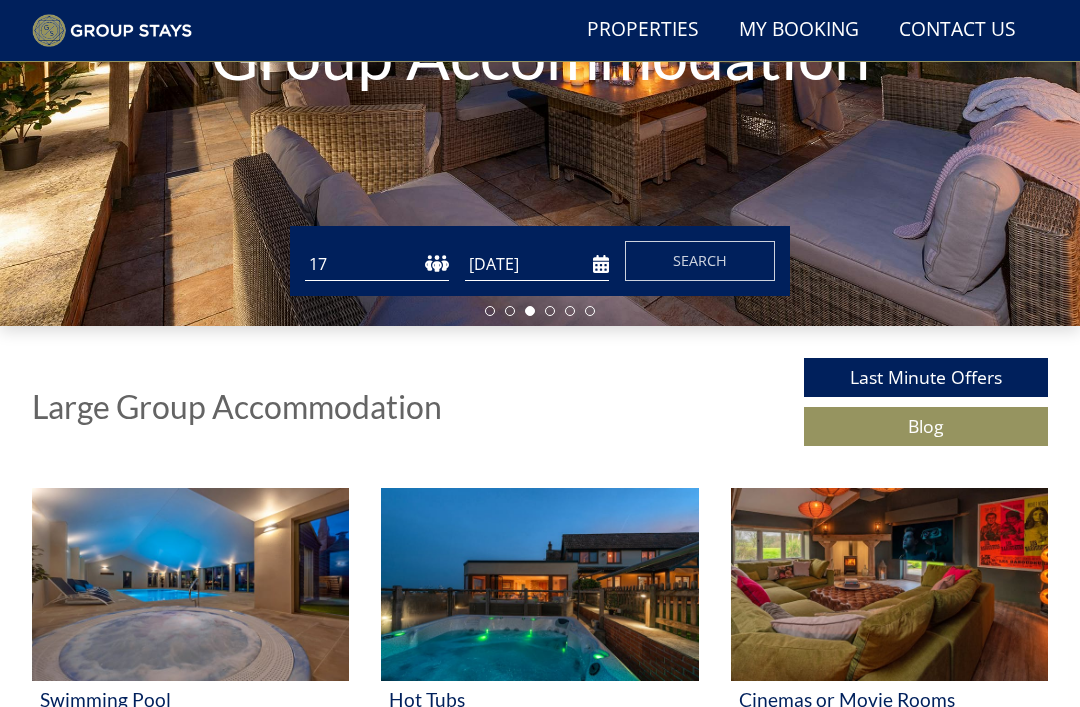 scroll, scrollTop: 386, scrollLeft: 0, axis: vertical 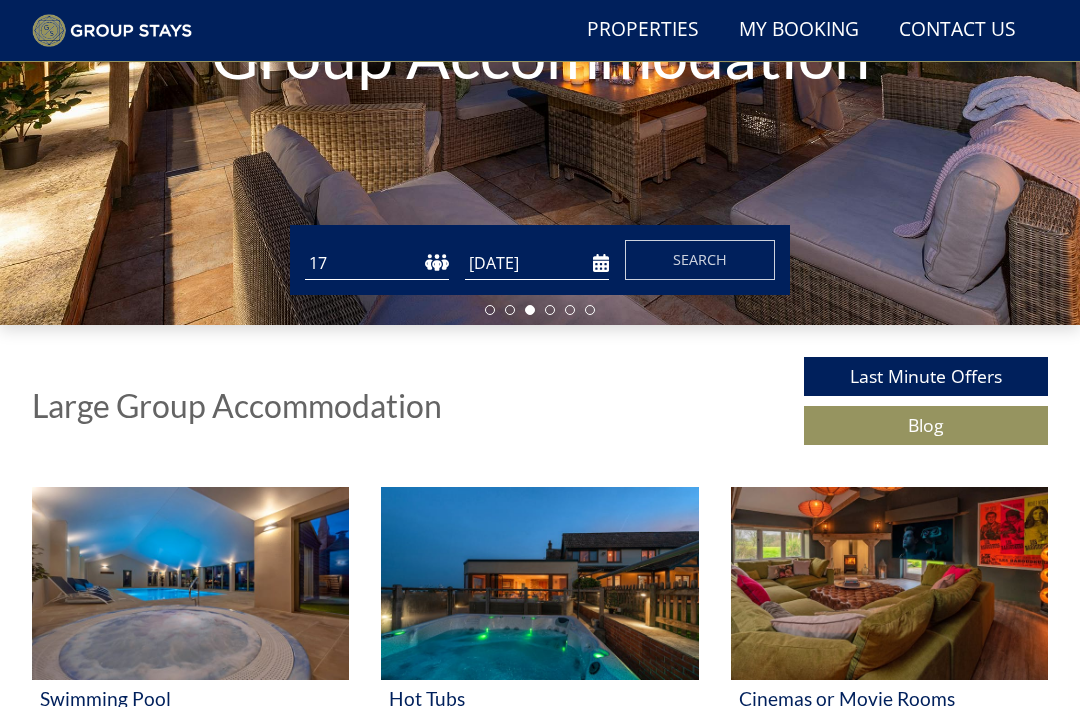 click on "Search" at bounding box center [700, 259] 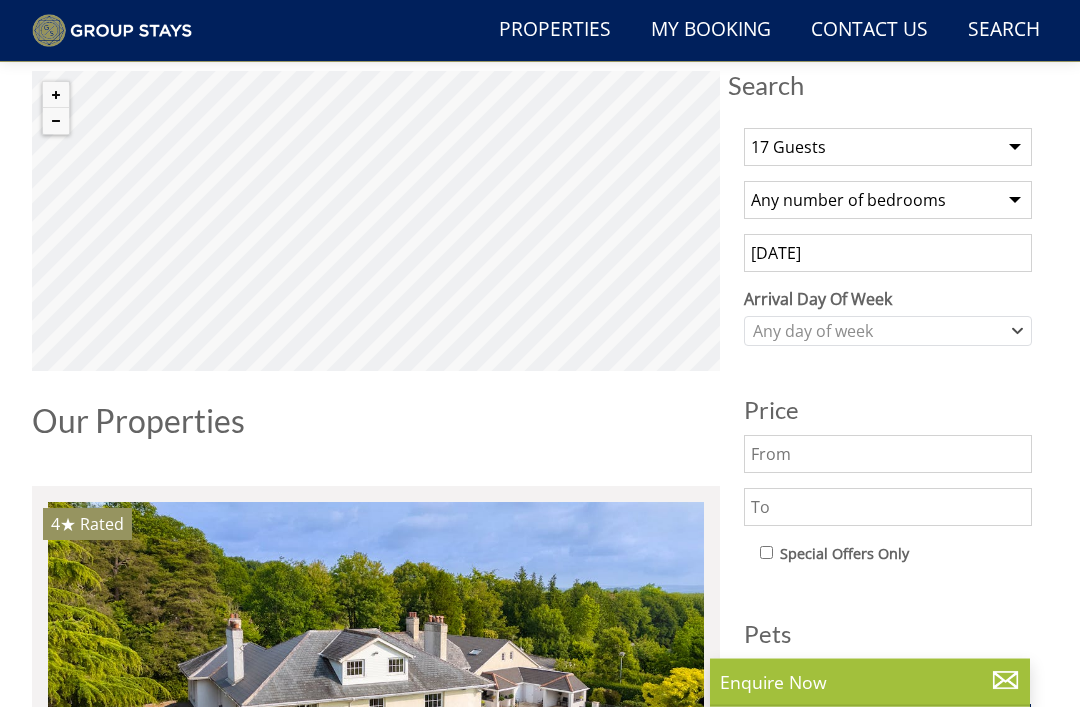 scroll, scrollTop: 657, scrollLeft: 0, axis: vertical 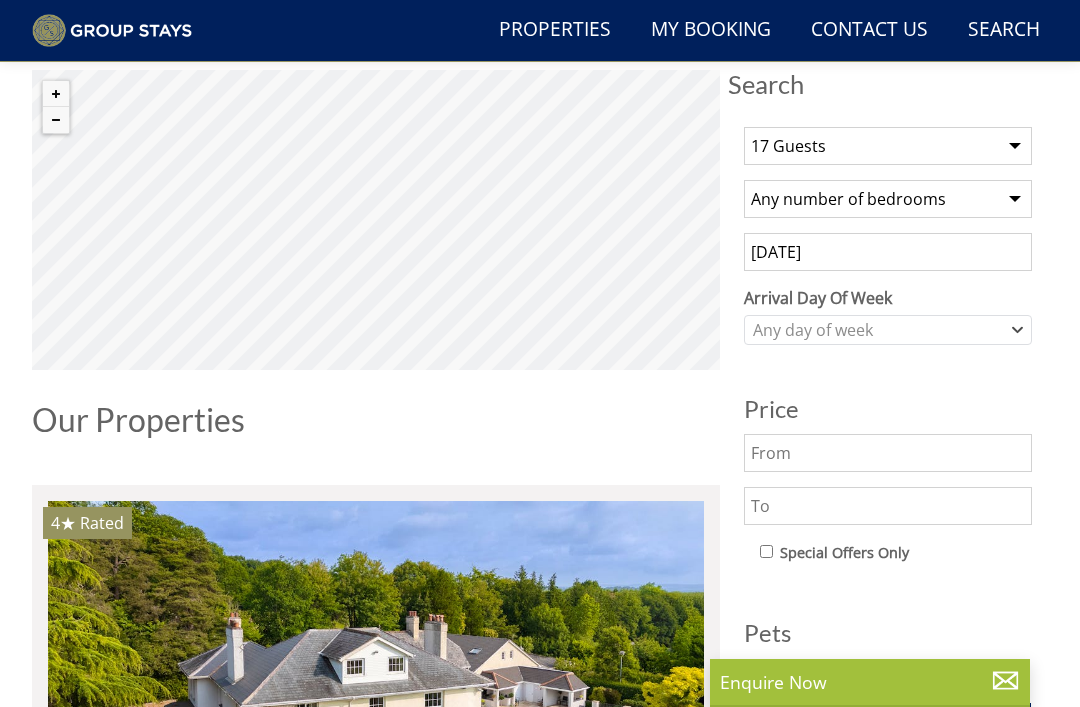 click on "Any number of bedrooms
4 Bedrooms
5 Bedrooms
6 Bedrooms
7 Bedrooms
8 Bedrooms
9 Bedrooms
10 Bedrooms
11 Bedrooms
12 Bedrooms
13 Bedrooms
14 Bedrooms
15 Bedrooms
16 Bedrooms" at bounding box center (888, 199) 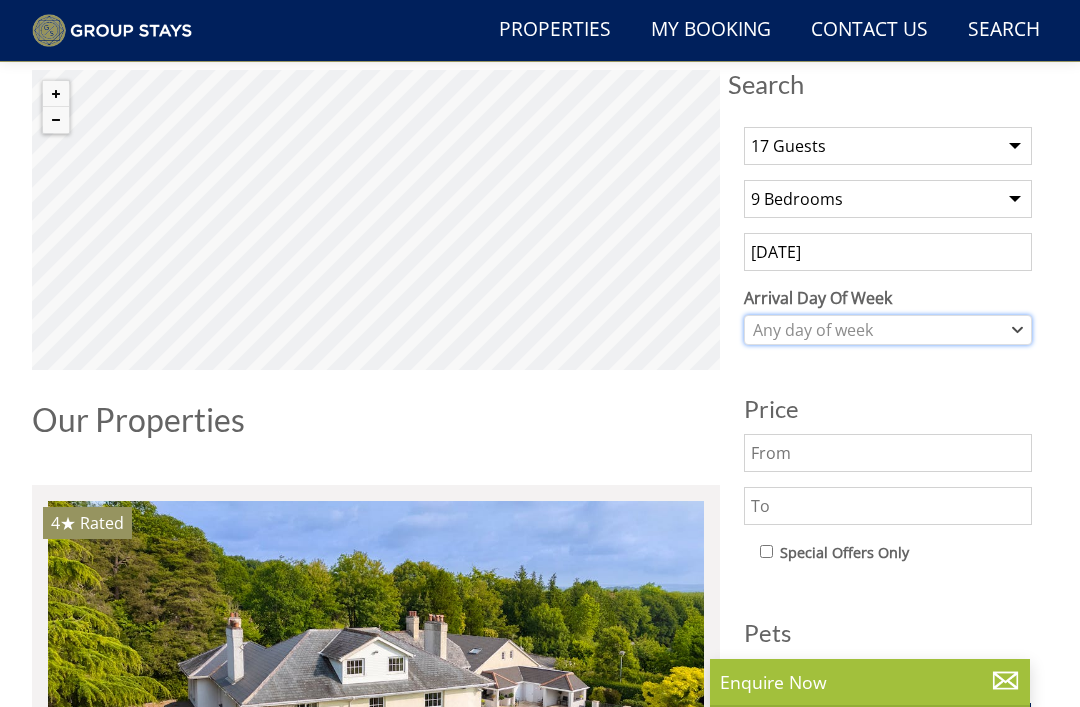 click on "Any day of week" at bounding box center [888, 330] 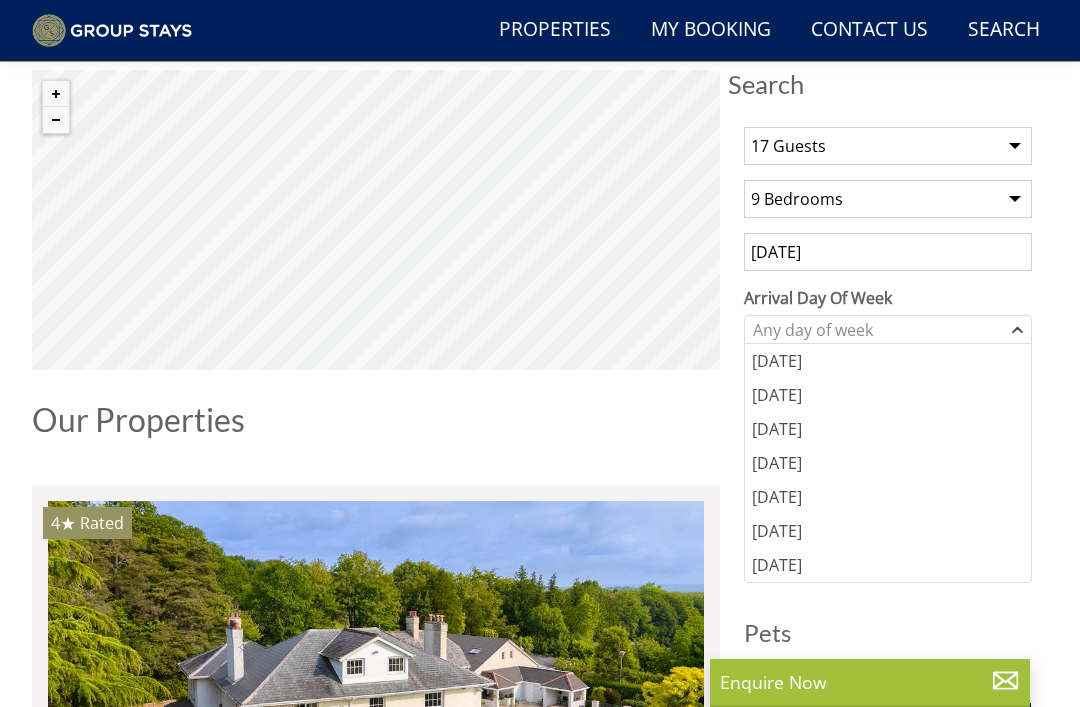 click on "[DATE]" at bounding box center [888, 497] 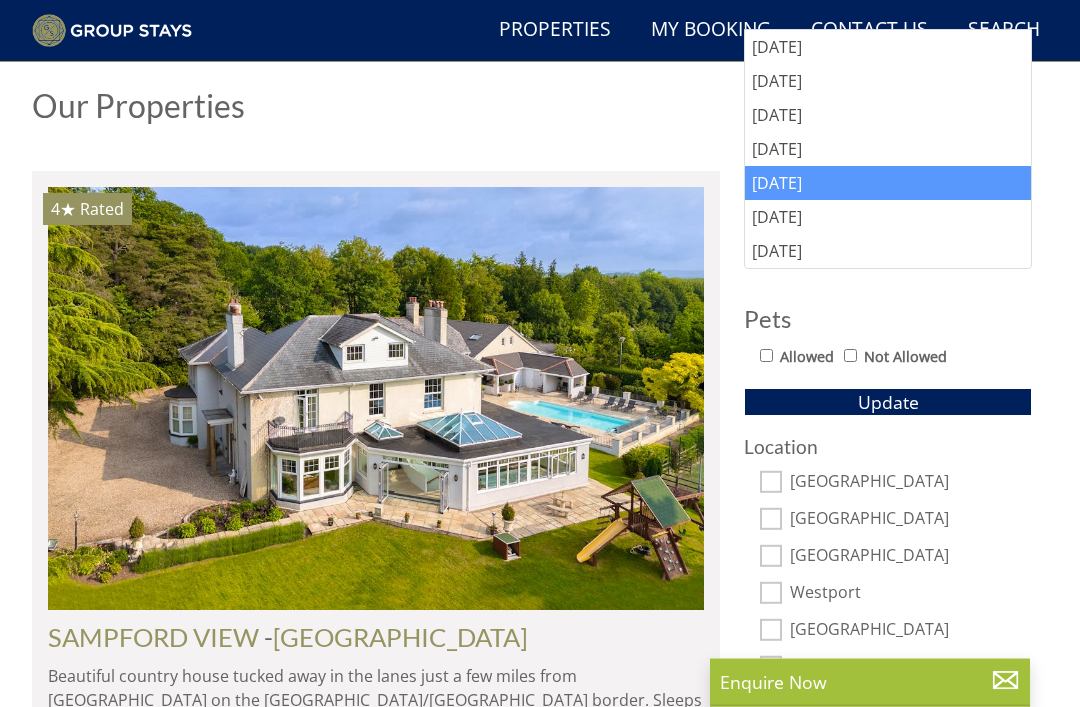 click on "Allowed" at bounding box center (766, 356) 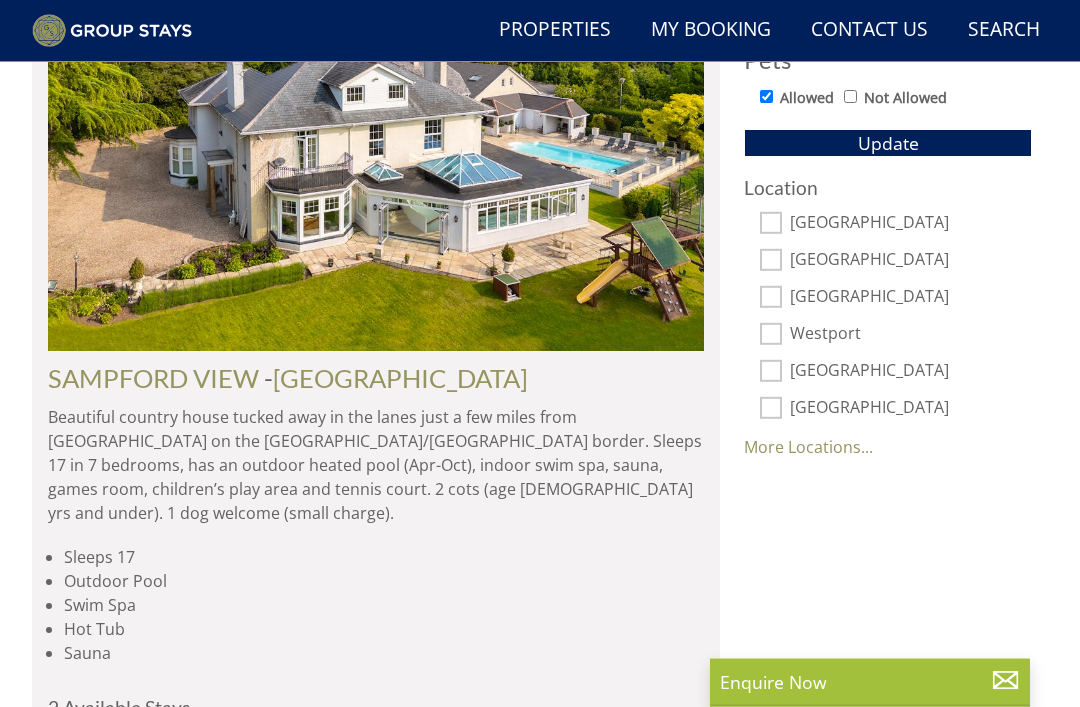 scroll, scrollTop: 1231, scrollLeft: 0, axis: vertical 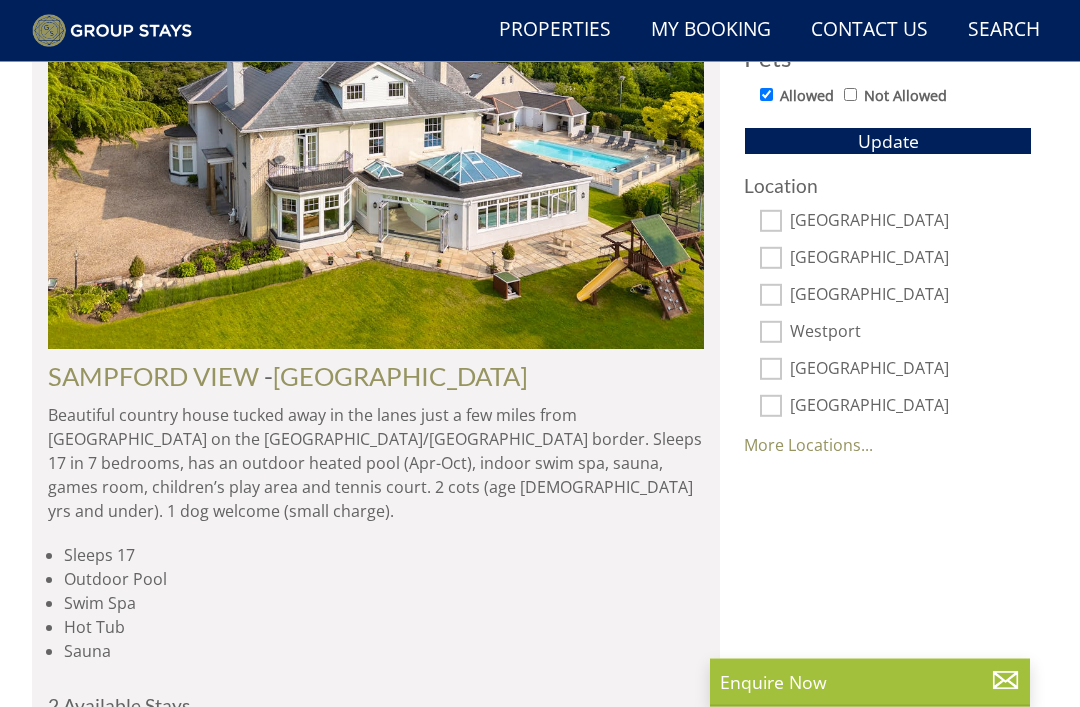 click on "More Locations..." at bounding box center [808, 446] 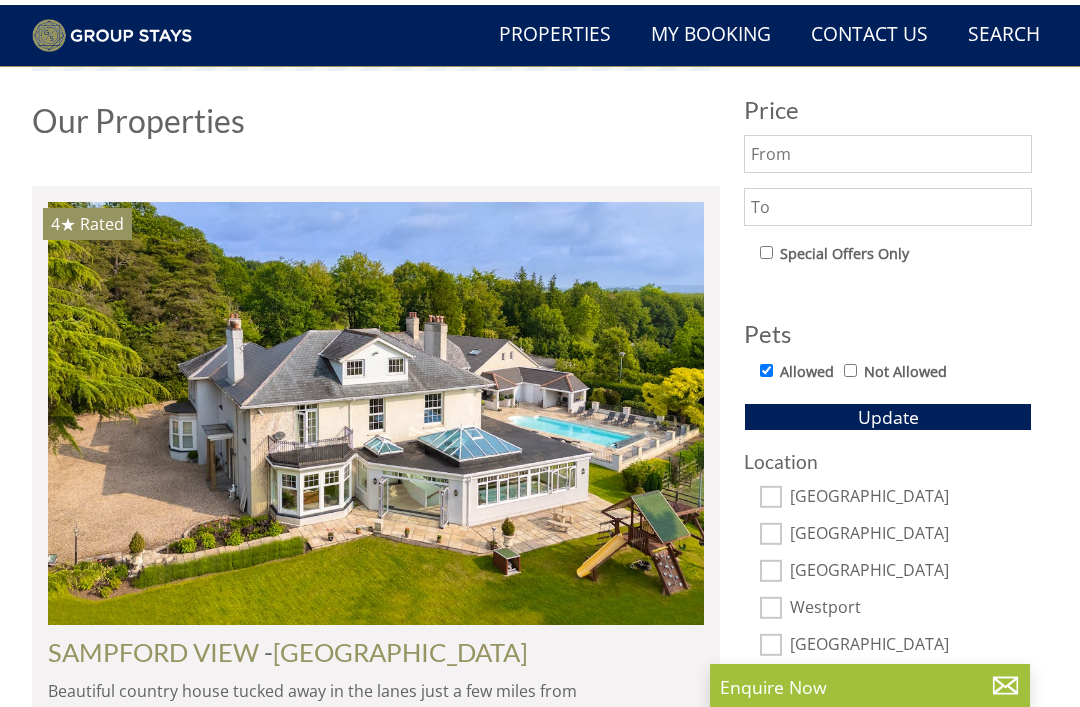 scroll, scrollTop: 956, scrollLeft: 0, axis: vertical 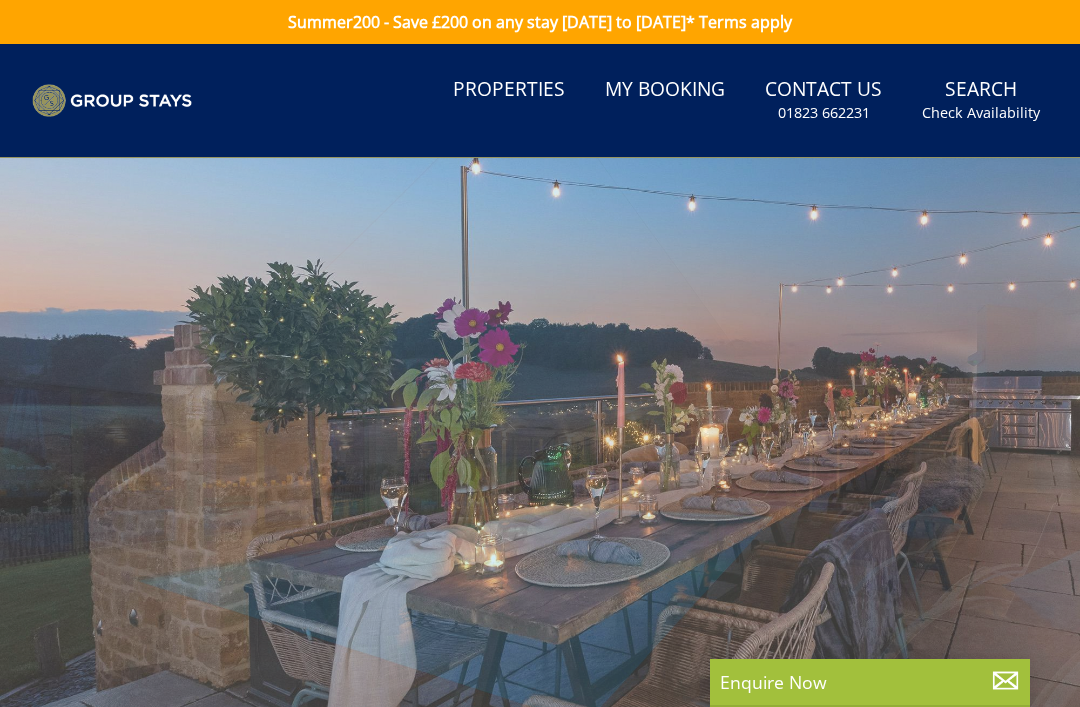 click at bounding box center [112, 101] 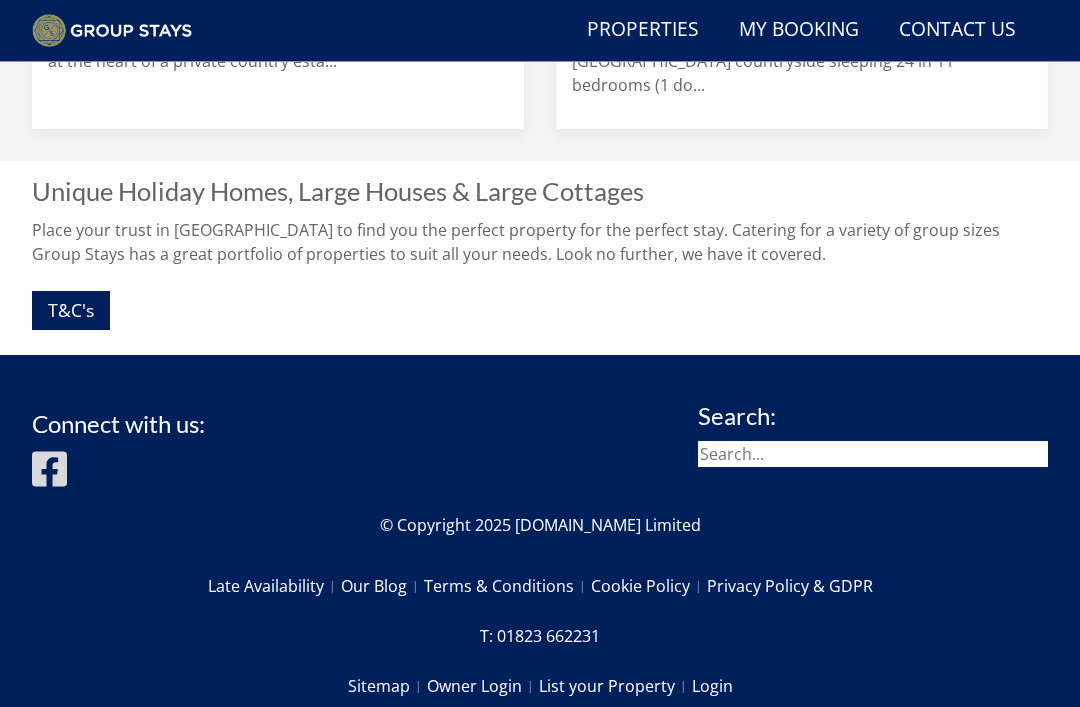 scroll, scrollTop: 1952, scrollLeft: 0, axis: vertical 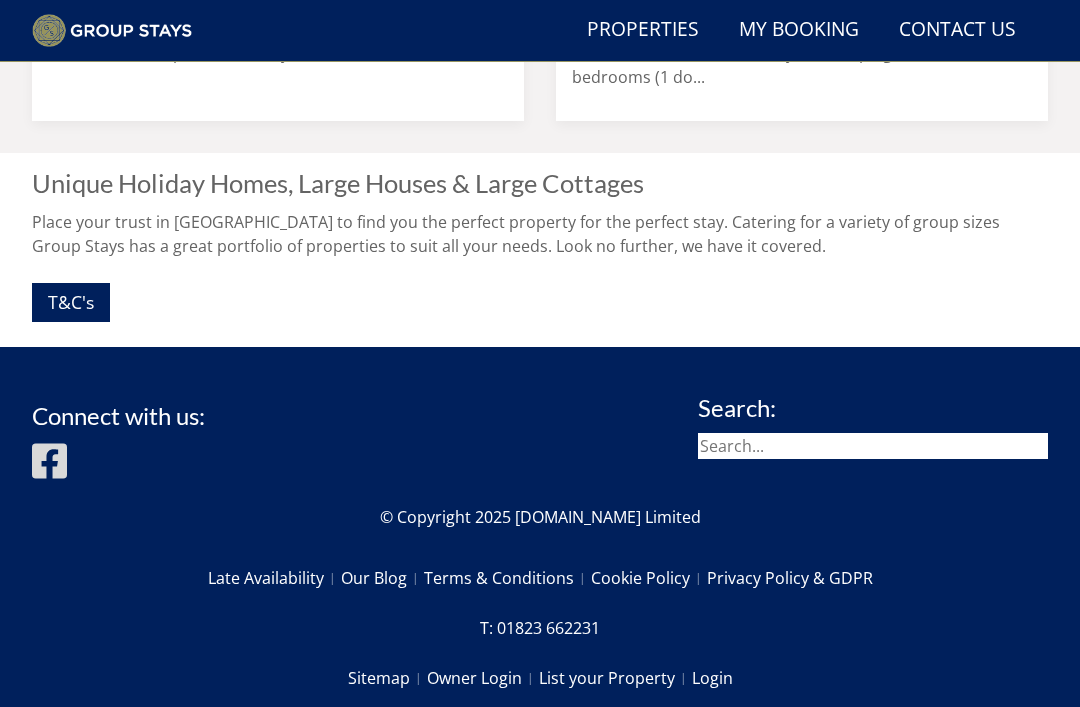 click at bounding box center (873, 446) 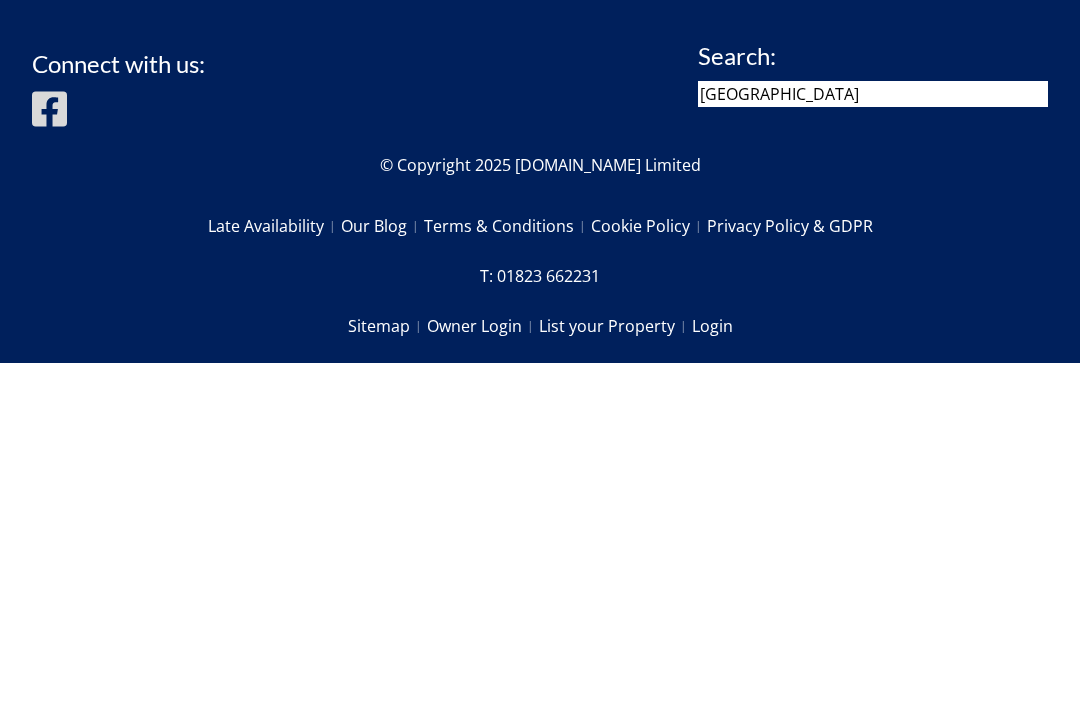 scroll, scrollTop: 2016, scrollLeft: 0, axis: vertical 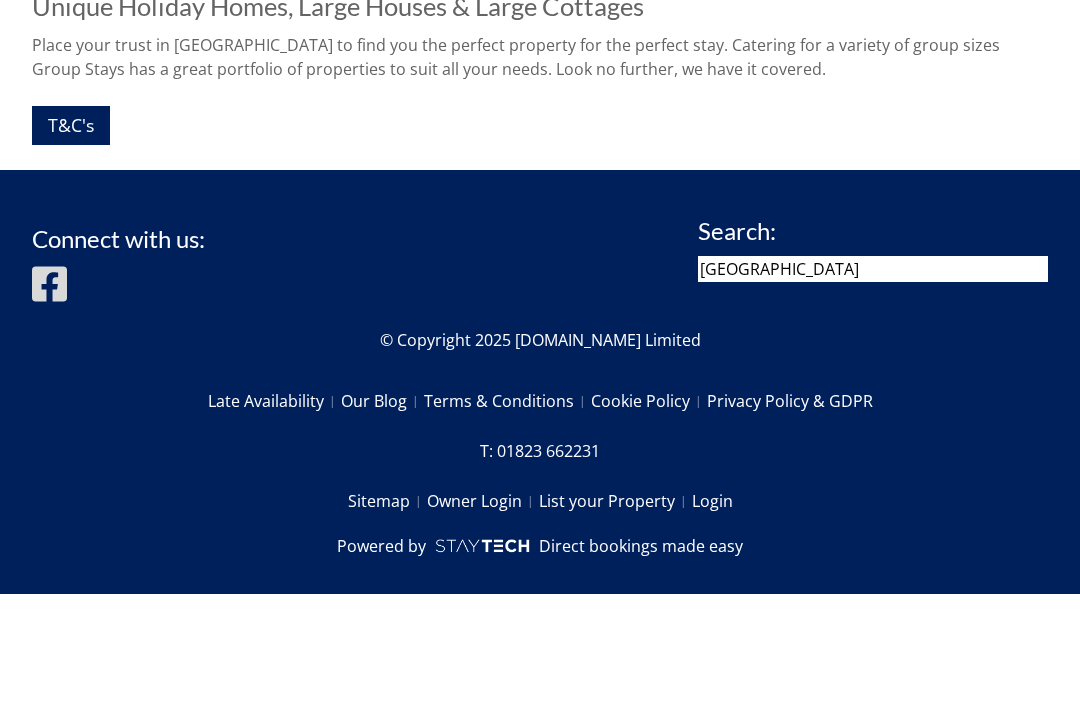 type on "[GEOGRAPHIC_DATA]" 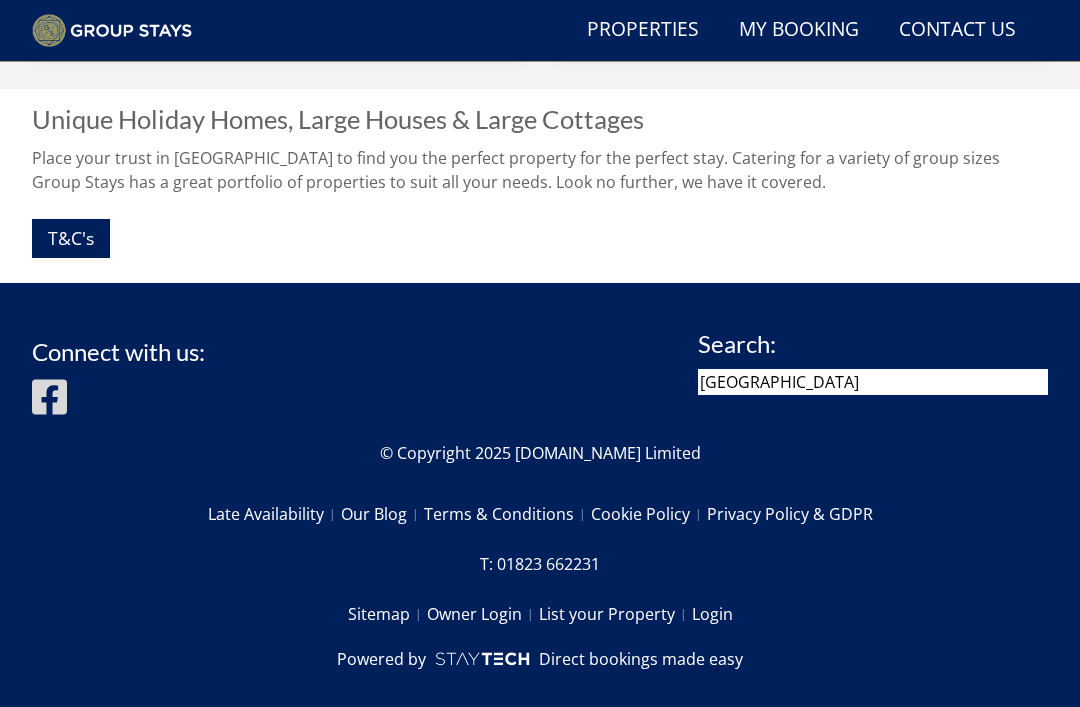 click on "[GEOGRAPHIC_DATA]" at bounding box center (873, 382) 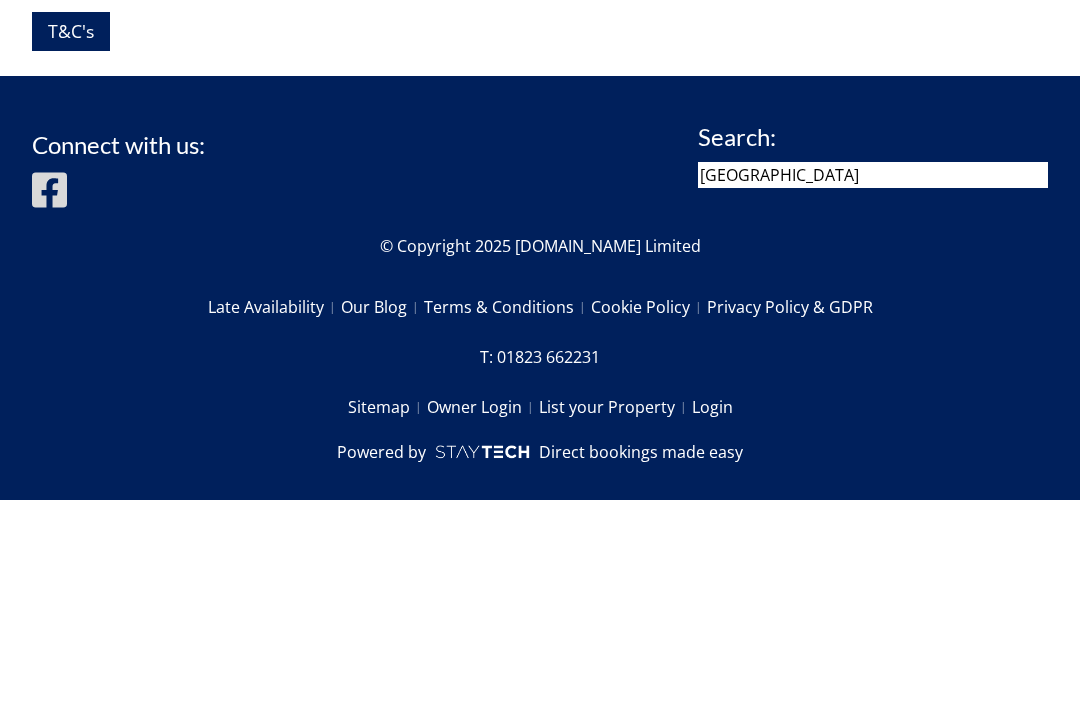 click on "[GEOGRAPHIC_DATA]" at bounding box center [873, 382] 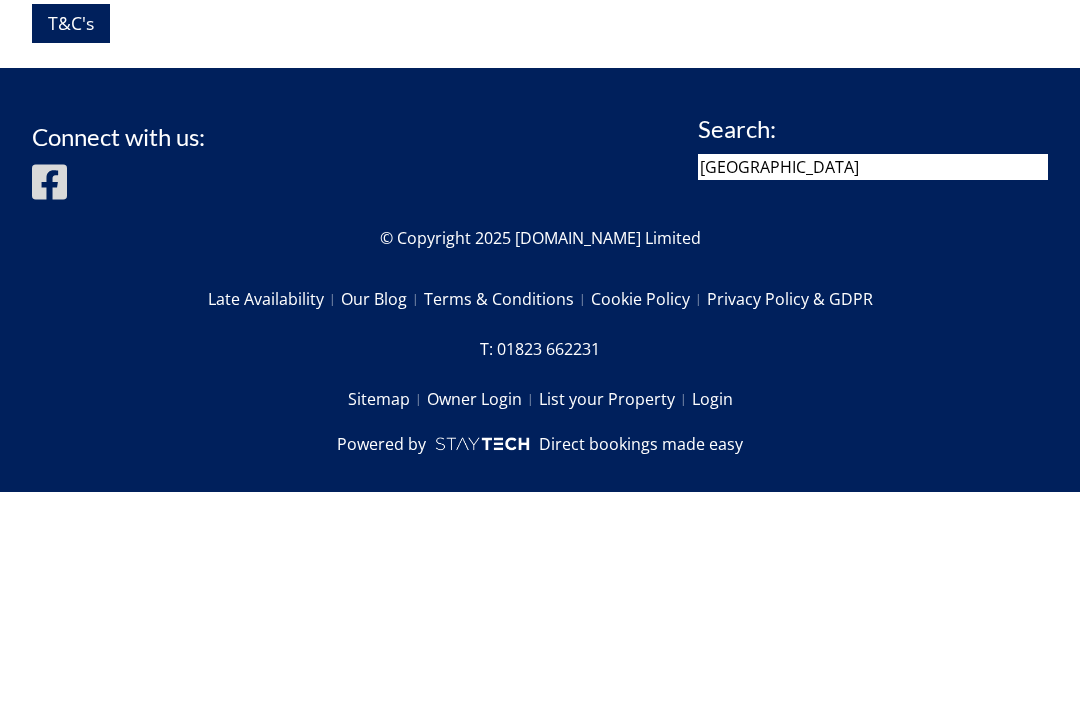 click on "[GEOGRAPHIC_DATA]" at bounding box center (873, 382) 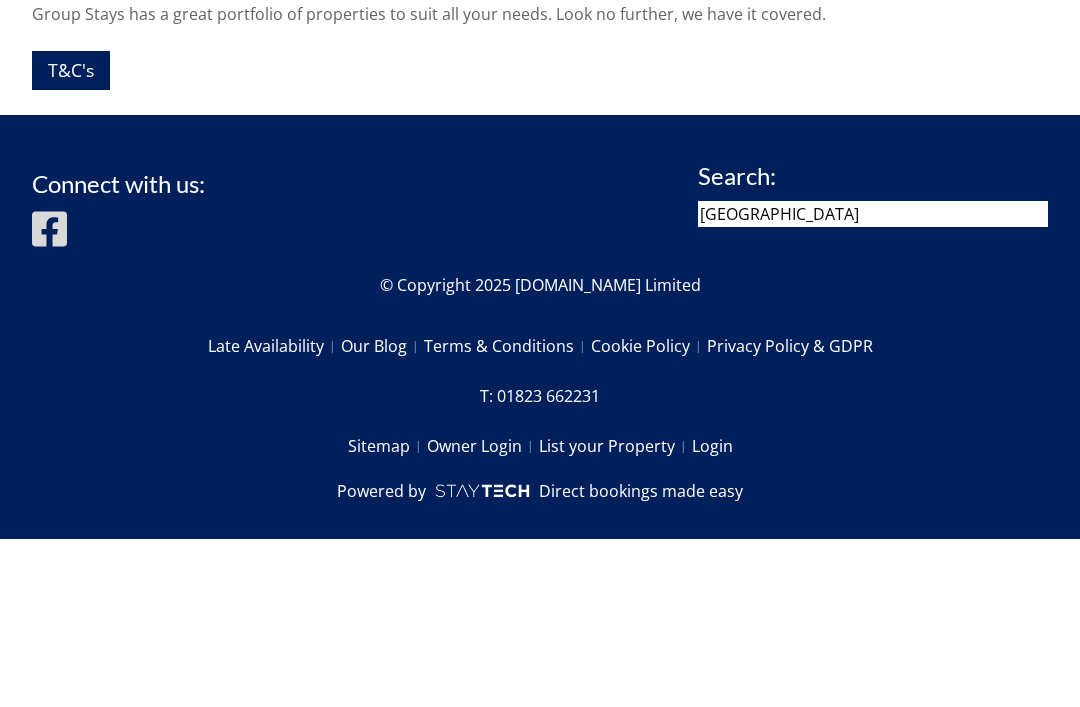 click on "[GEOGRAPHIC_DATA]" at bounding box center [873, 382] 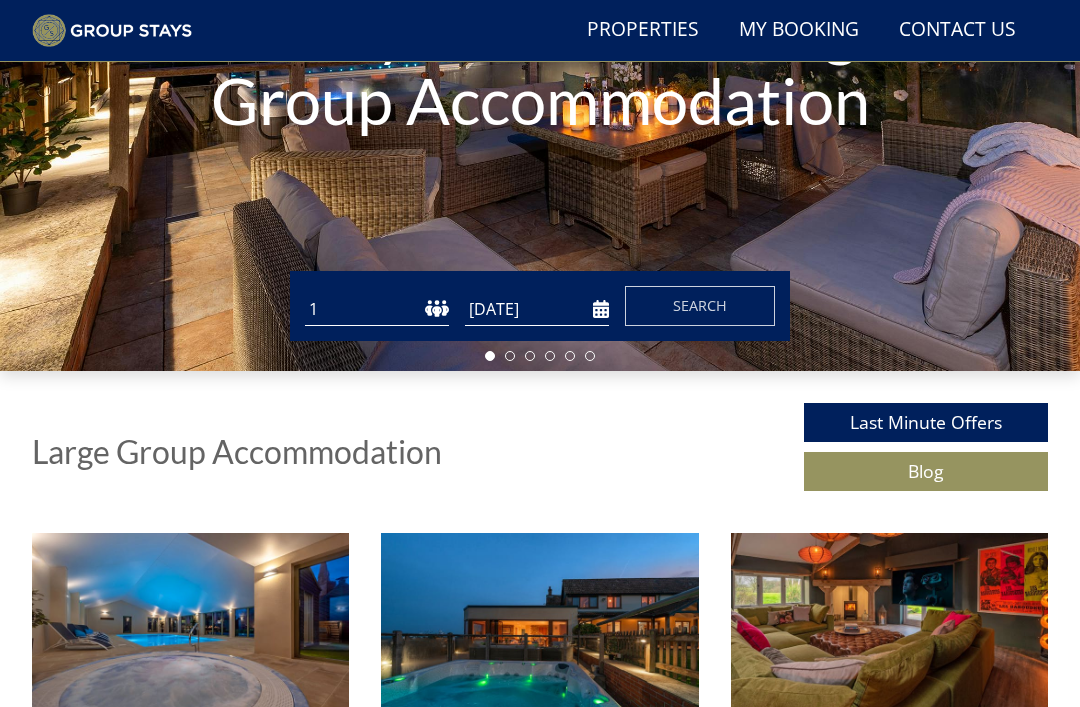 scroll, scrollTop: 0, scrollLeft: 0, axis: both 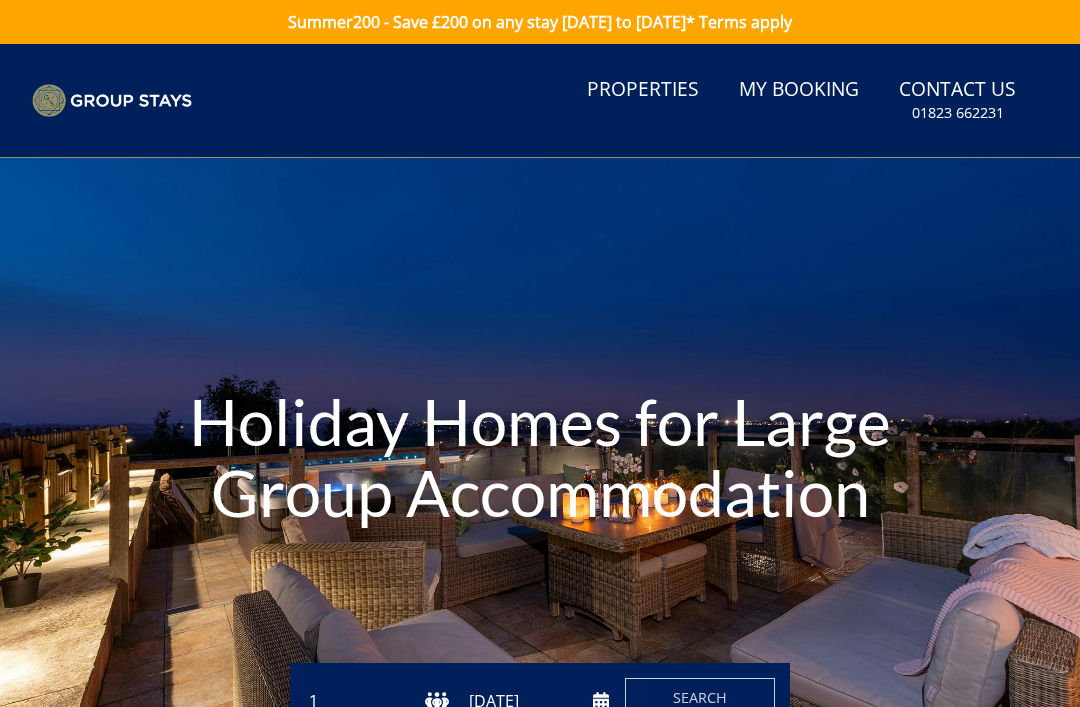 select on "9" 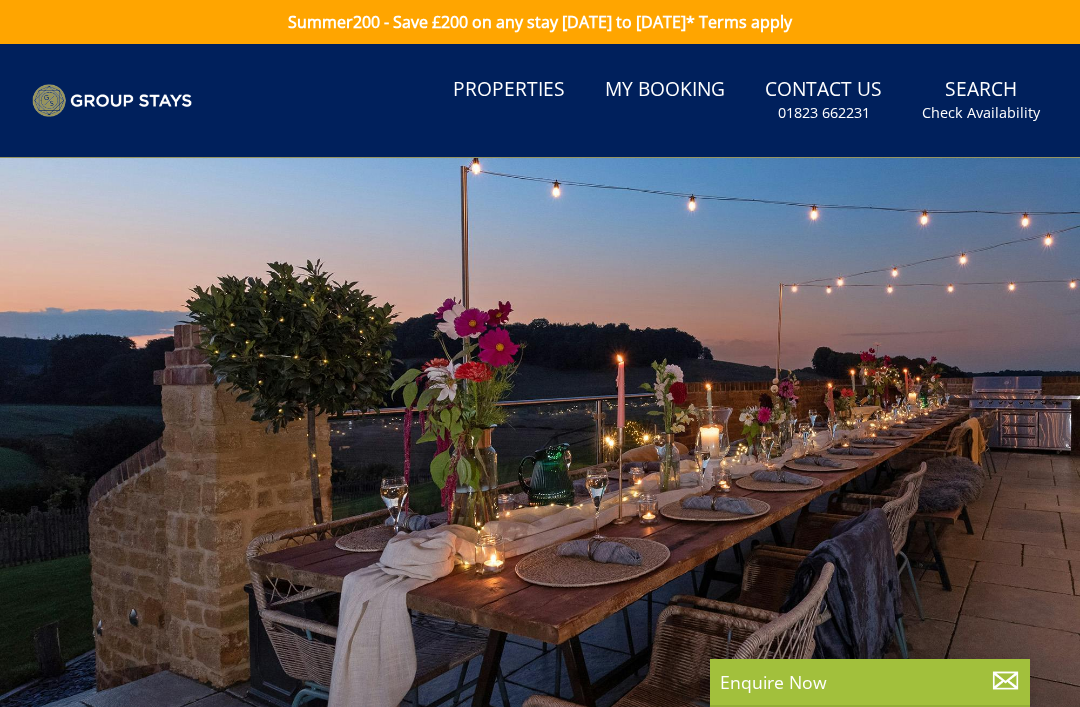 scroll, scrollTop: 0, scrollLeft: 24272, axis: horizontal 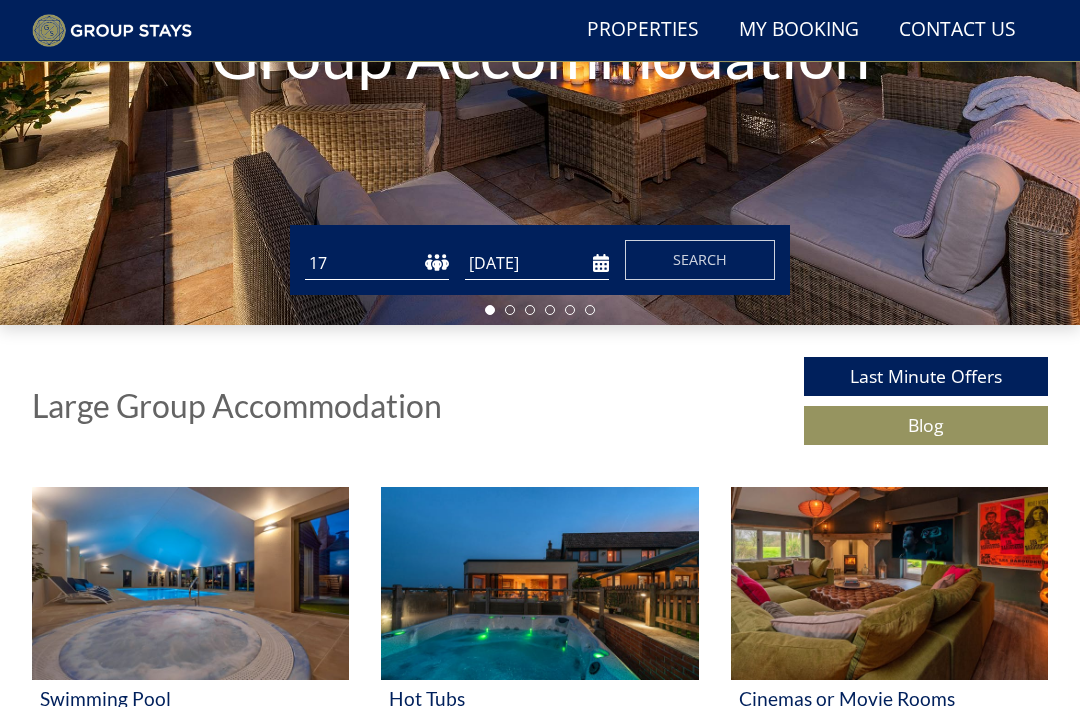 click on "Holiday Homes for Large Group Accommodation" at bounding box center [540, 22] 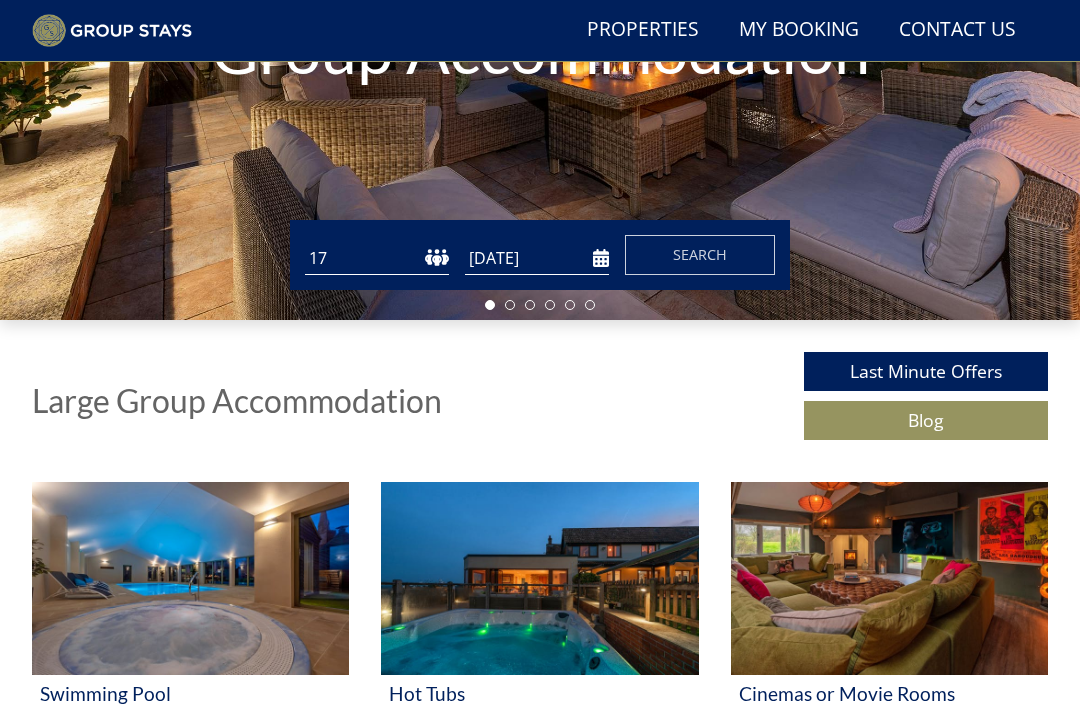 scroll, scrollTop: 397, scrollLeft: 0, axis: vertical 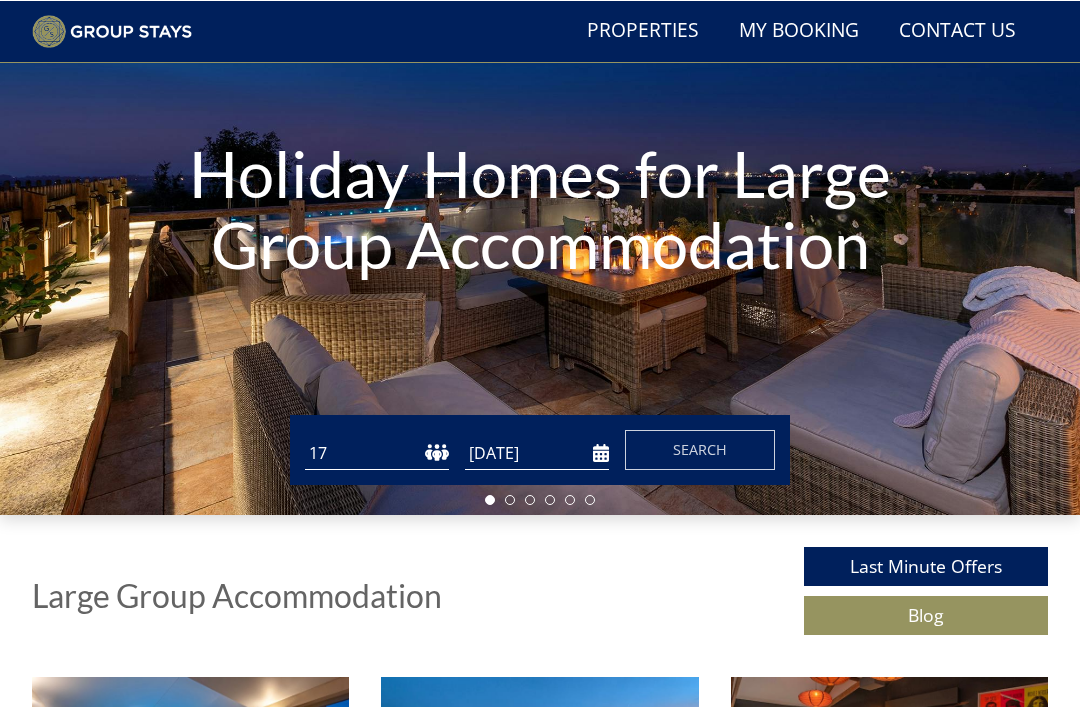 click on "Search" at bounding box center (700, 448) 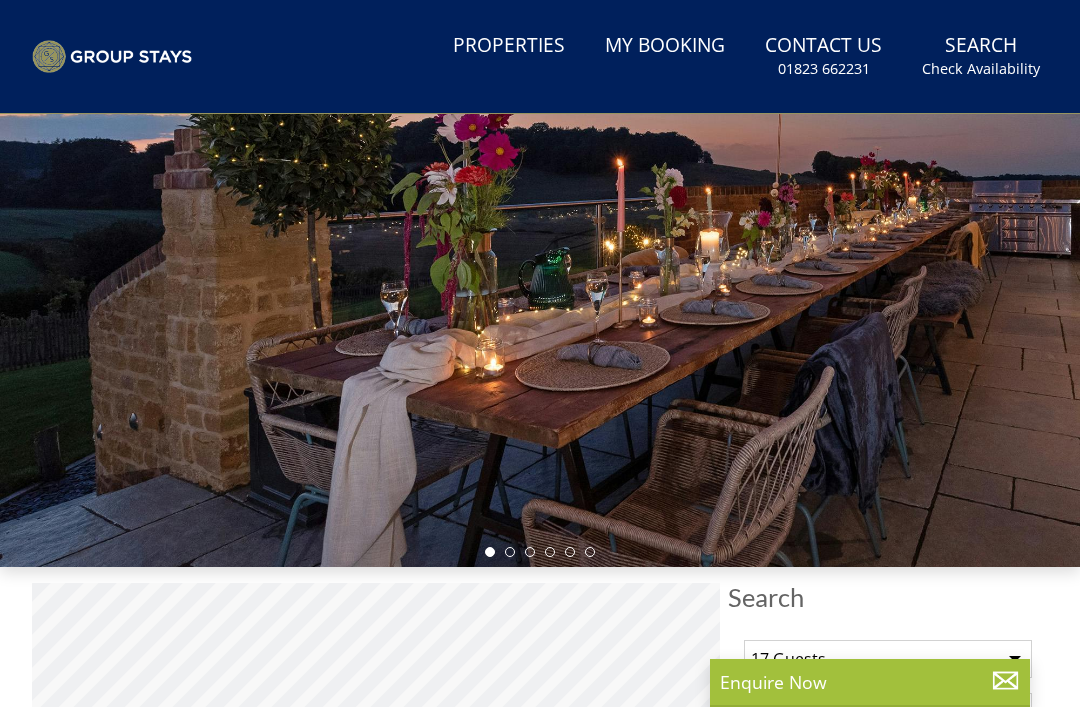 scroll, scrollTop: 0, scrollLeft: 0, axis: both 